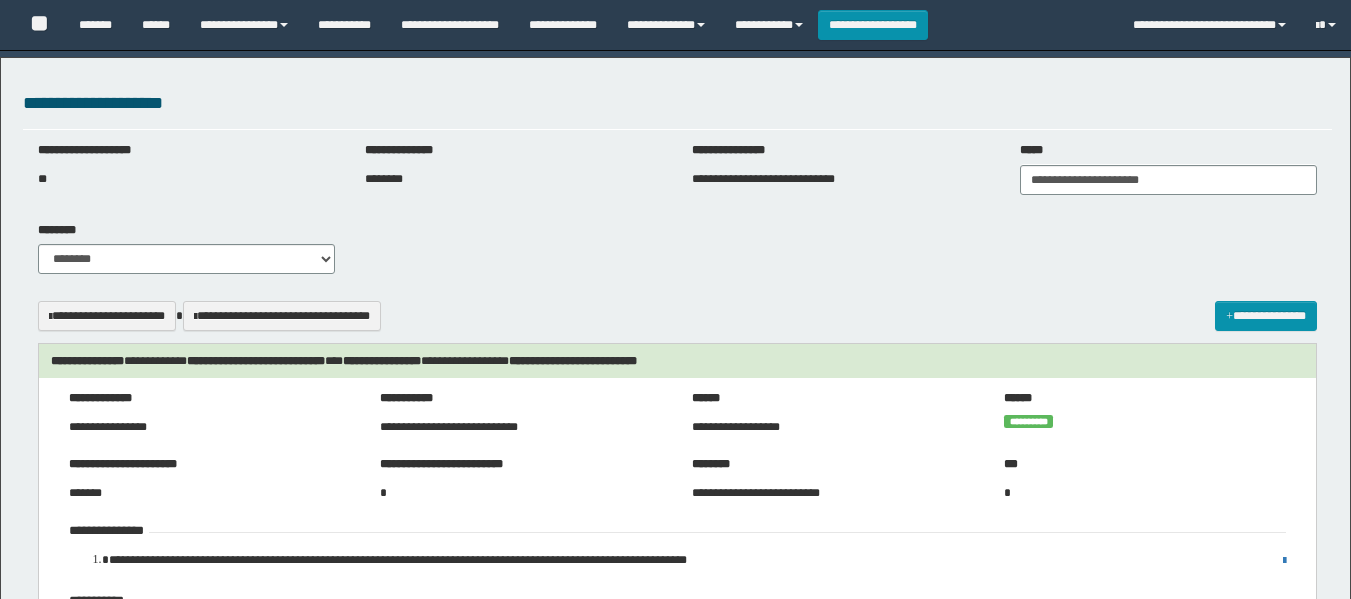 select on "***" 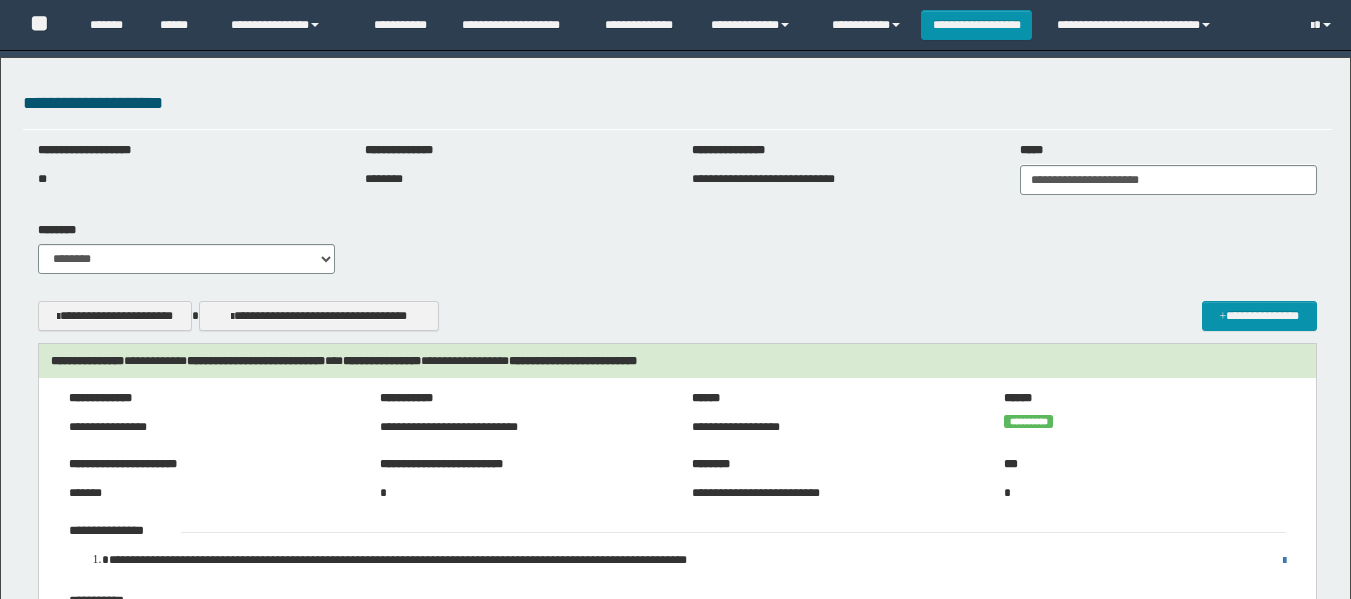 scroll, scrollTop: 0, scrollLeft: 0, axis: both 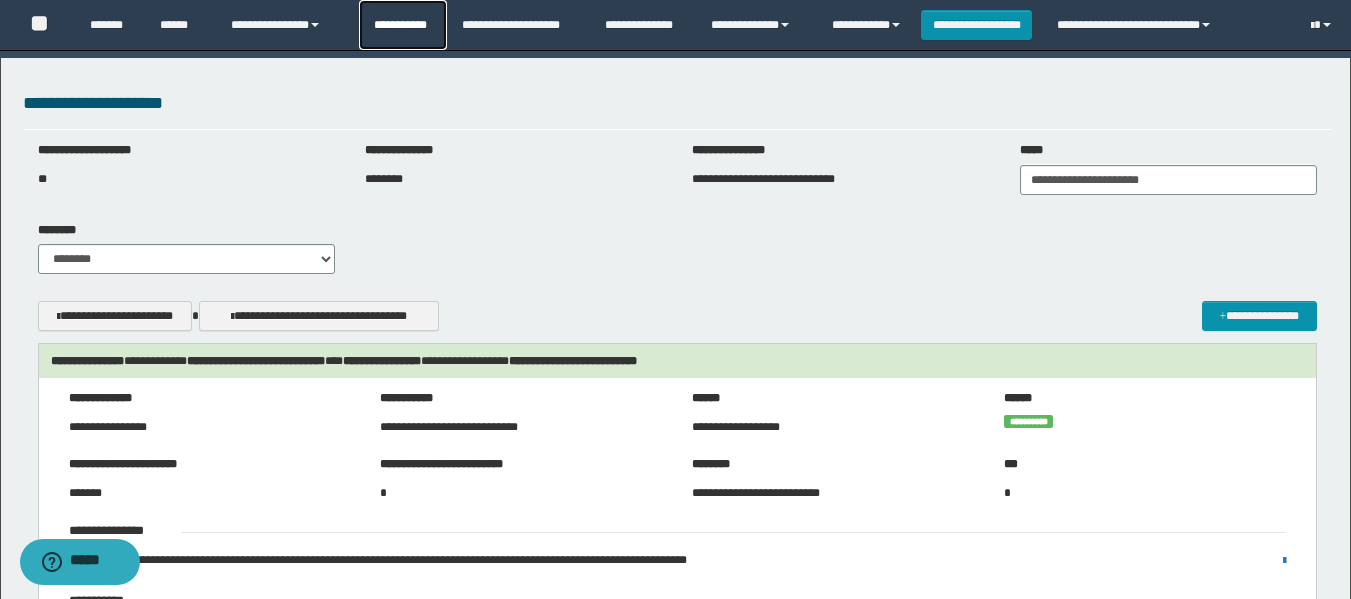 click on "**********" at bounding box center (403, 25) 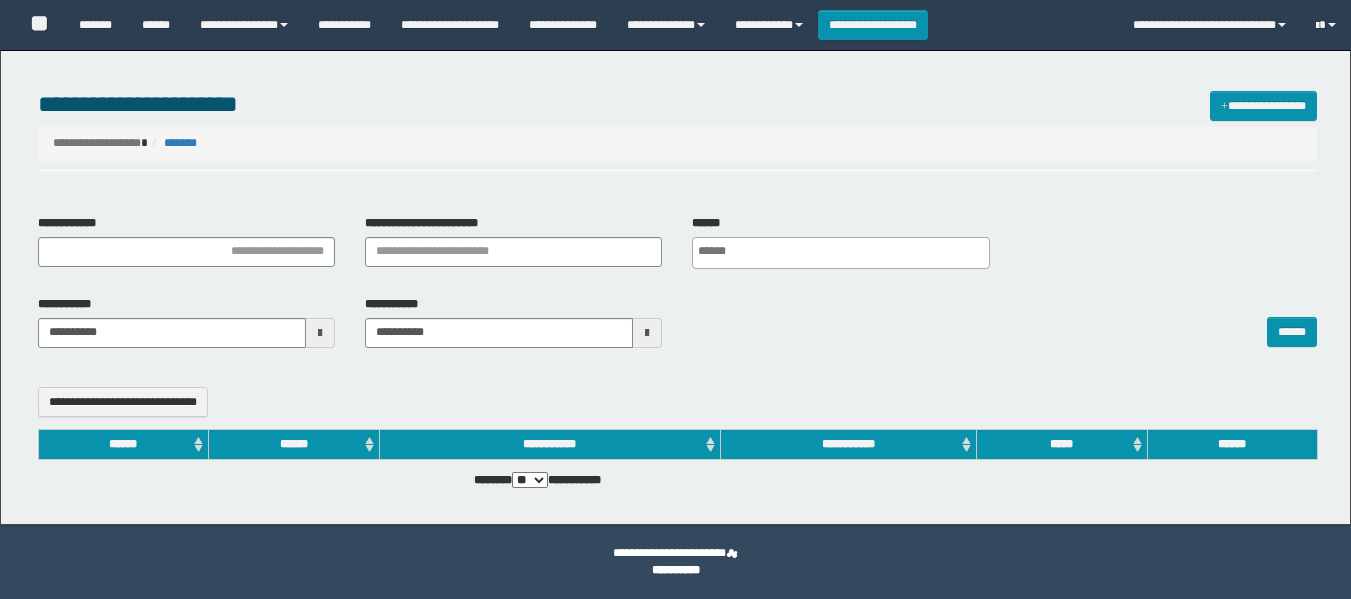 select 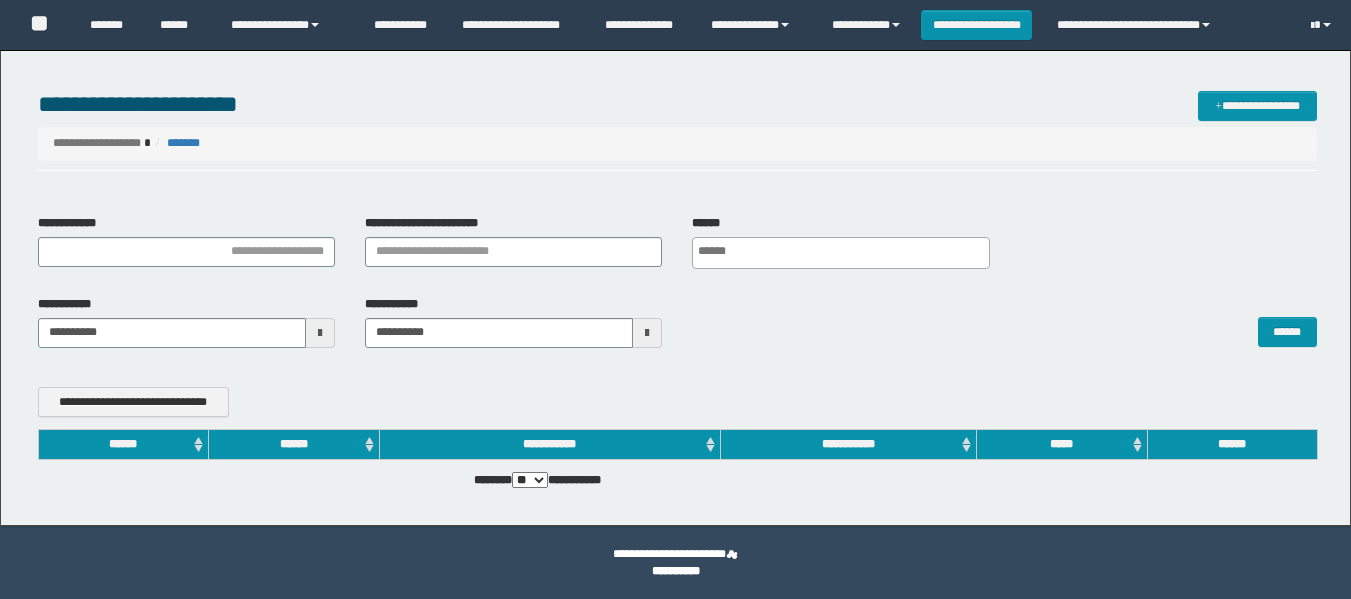 scroll, scrollTop: 0, scrollLeft: 0, axis: both 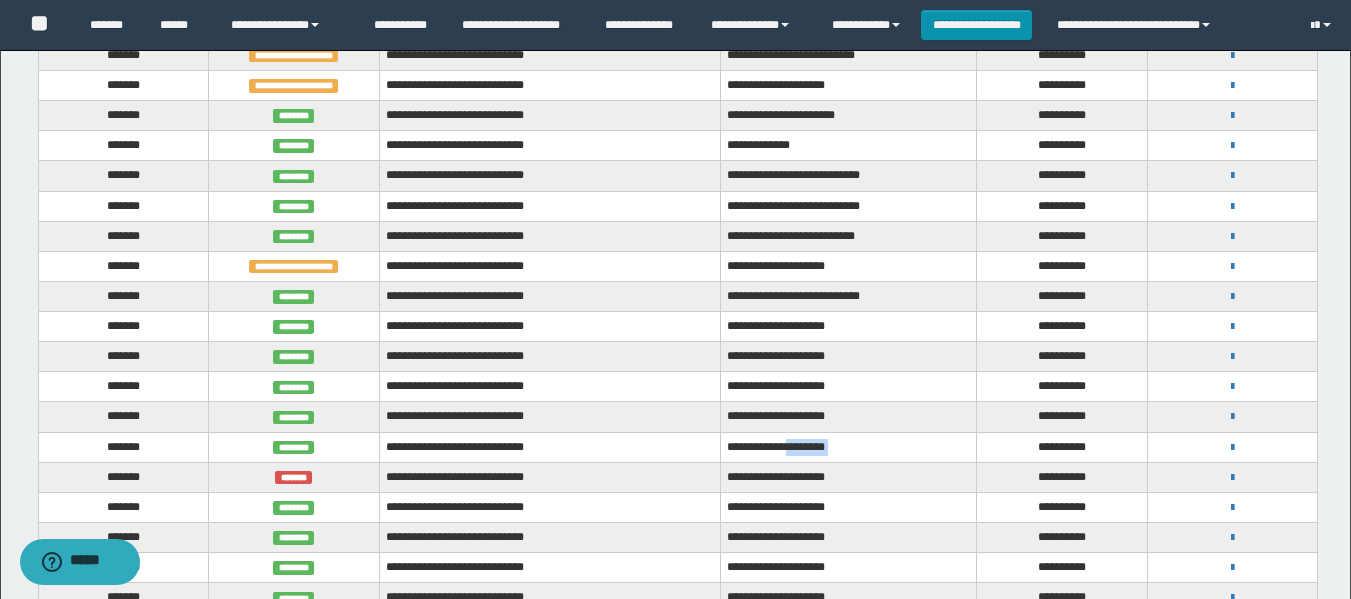 drag, startPoint x: 794, startPoint y: 449, endPoint x: 999, endPoint y: 433, distance: 205.62344 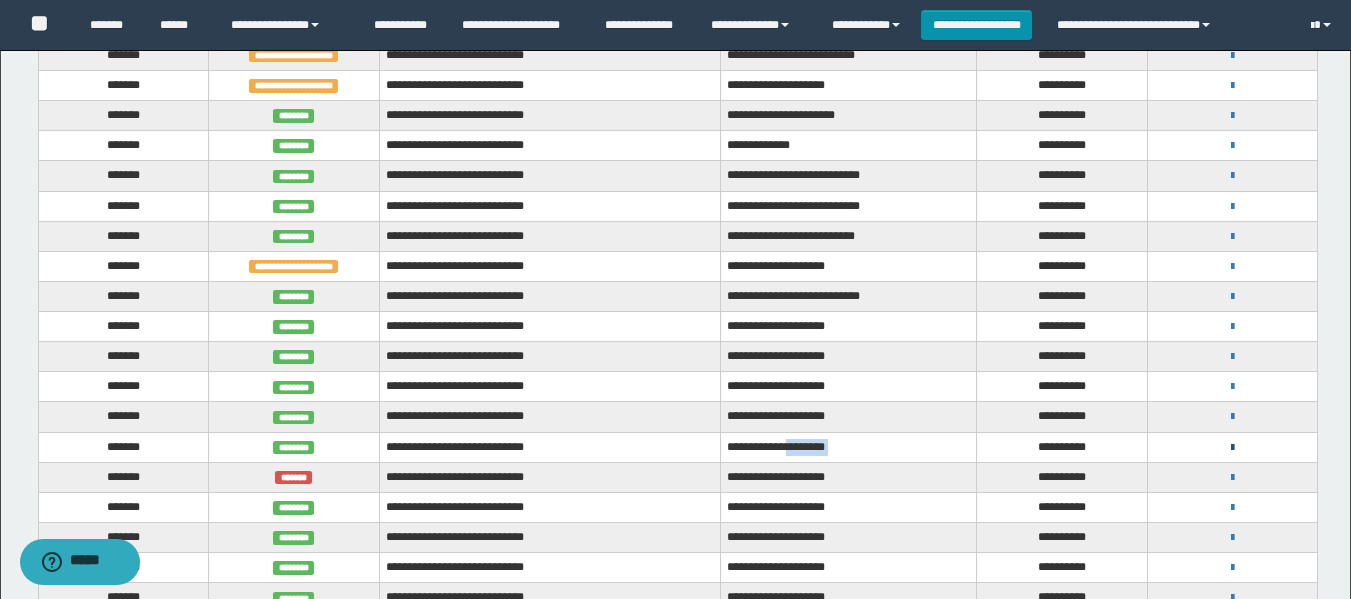 click at bounding box center [1232, 448] 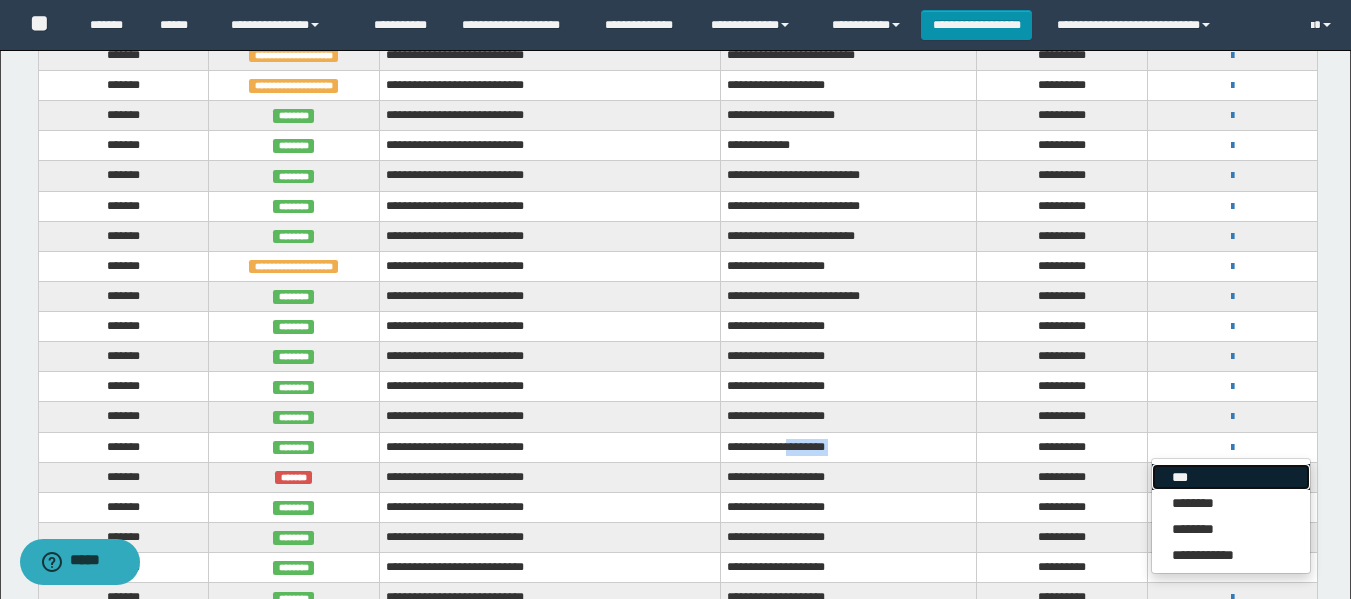 click on "***" at bounding box center (1231, 477) 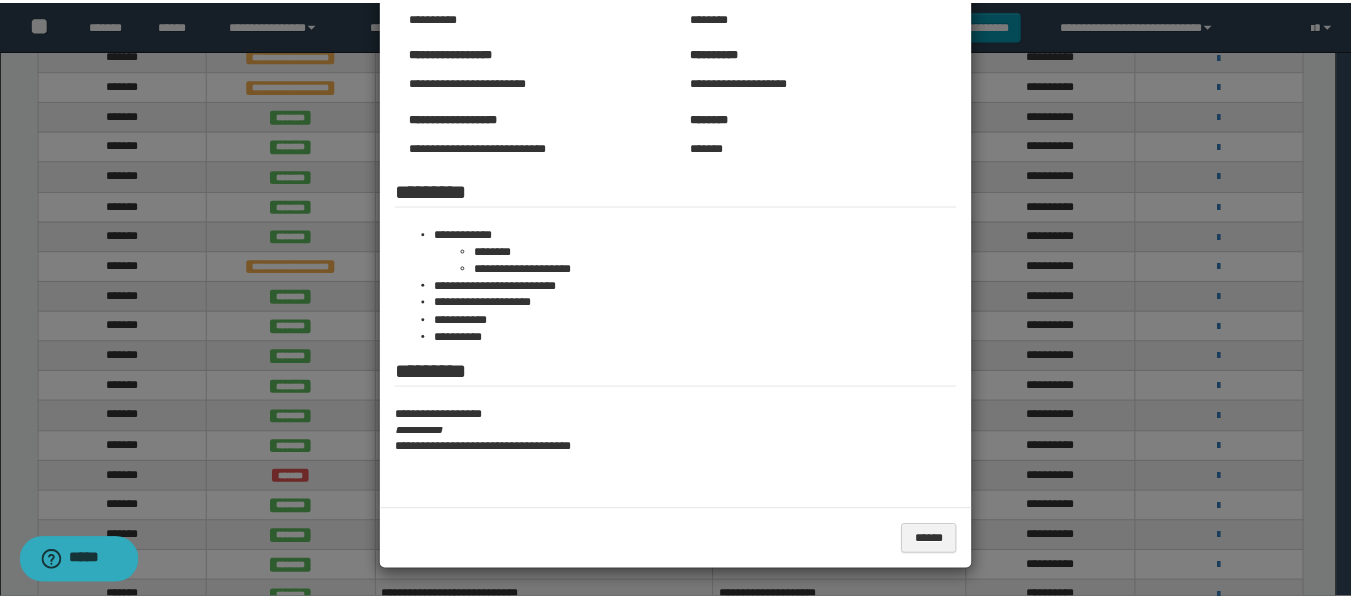 scroll, scrollTop: 0, scrollLeft: 0, axis: both 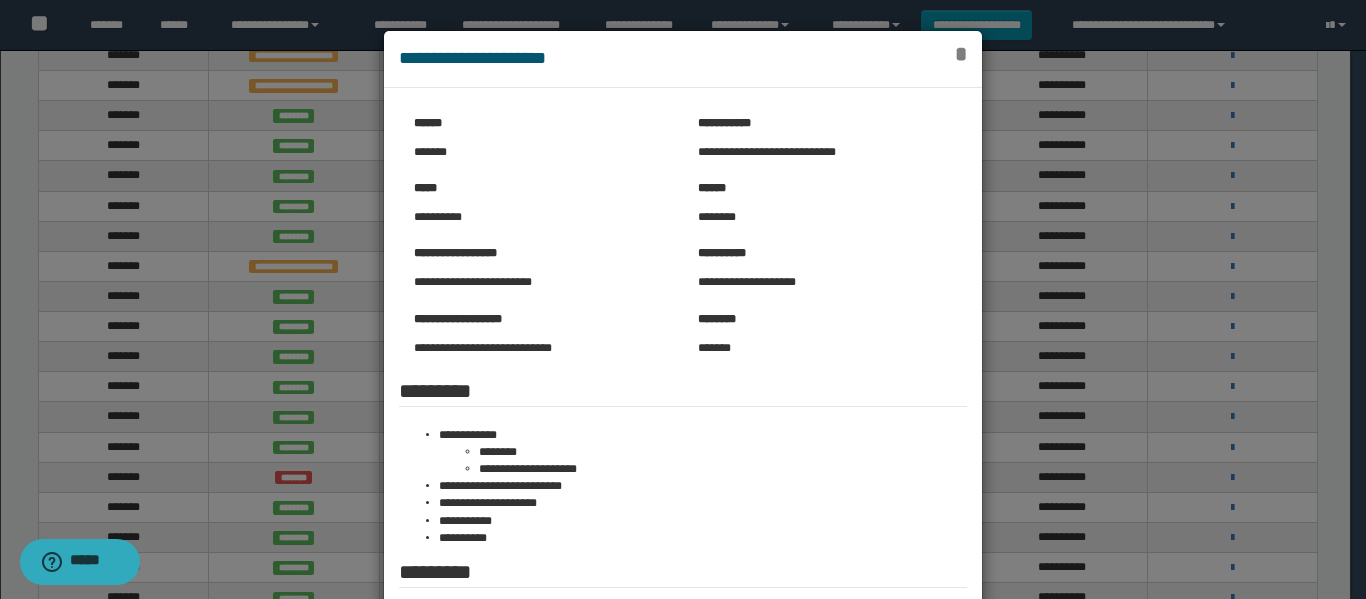 click on "*" at bounding box center [961, 54] 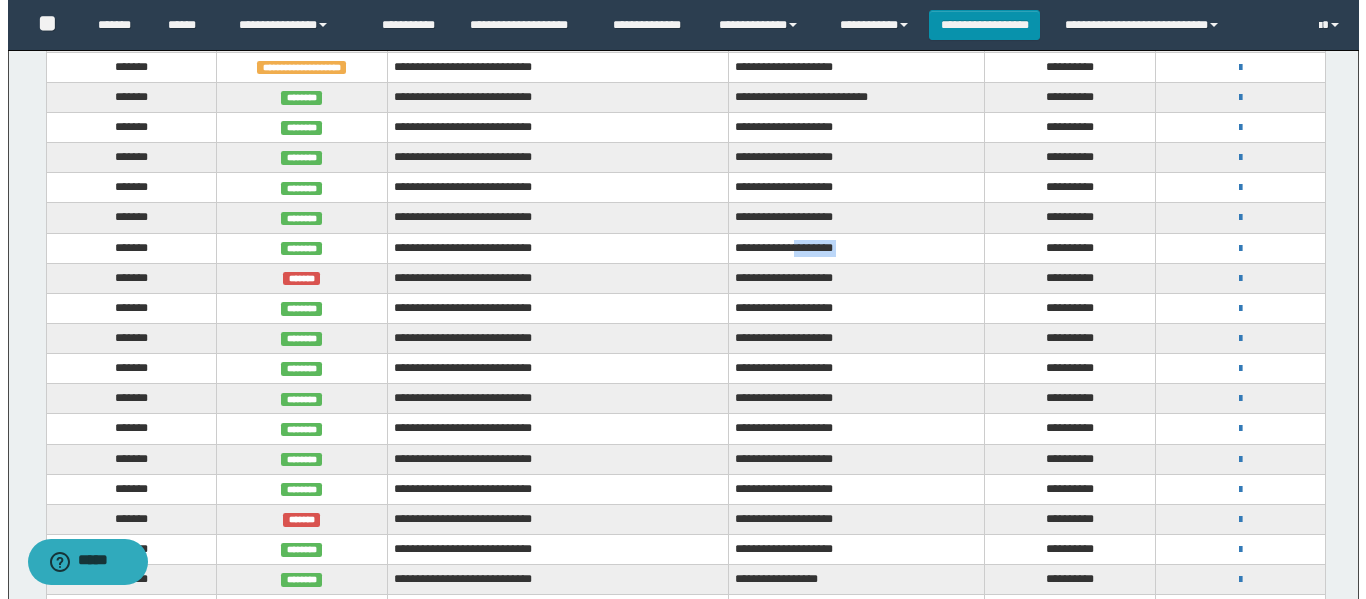 scroll, scrollTop: 800, scrollLeft: 0, axis: vertical 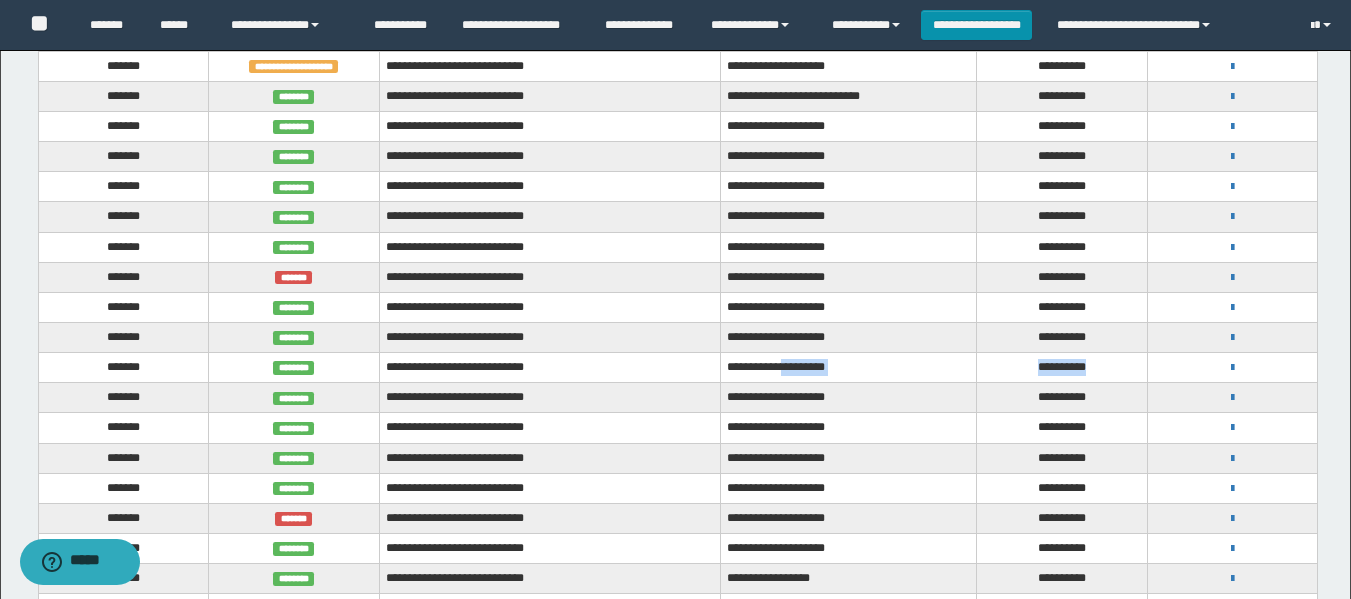 drag, startPoint x: 785, startPoint y: 374, endPoint x: 1090, endPoint y: 381, distance: 305.08032 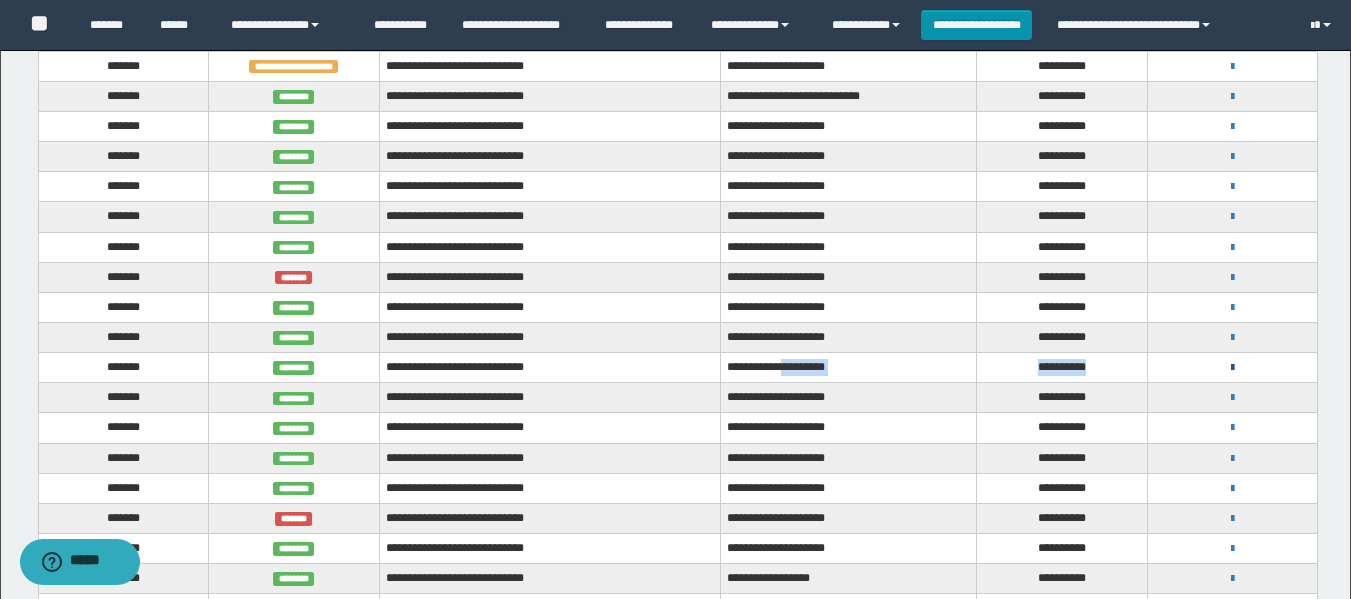 click at bounding box center (1232, 368) 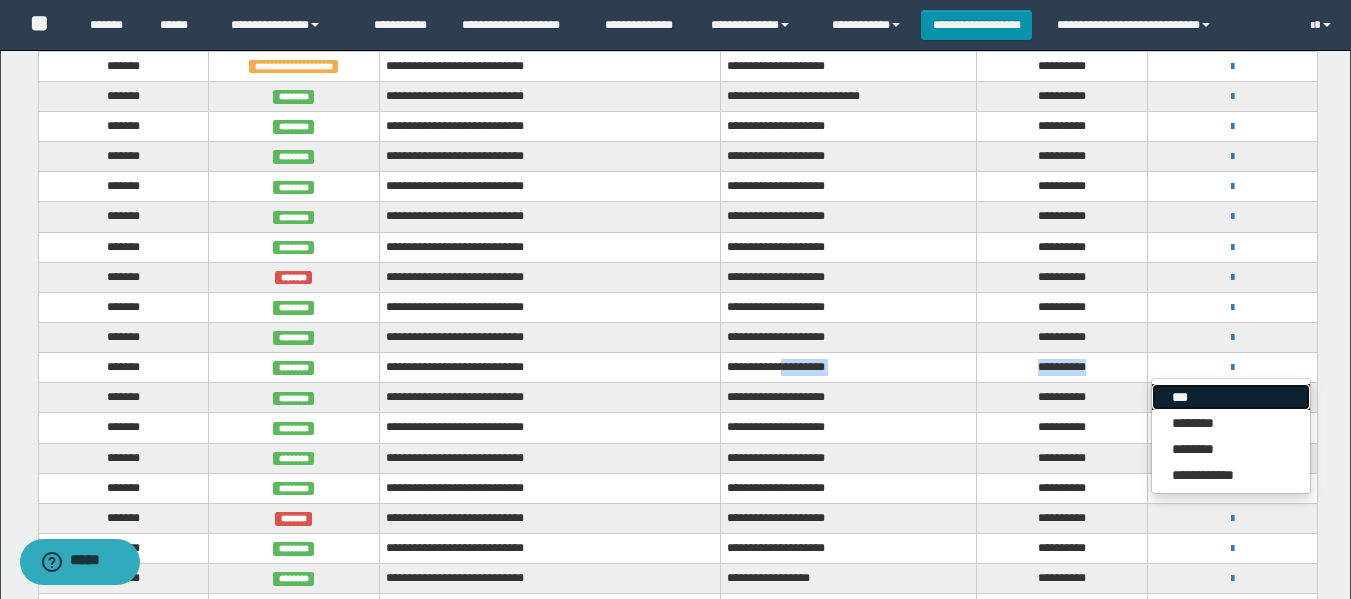 click on "***" at bounding box center [1231, 397] 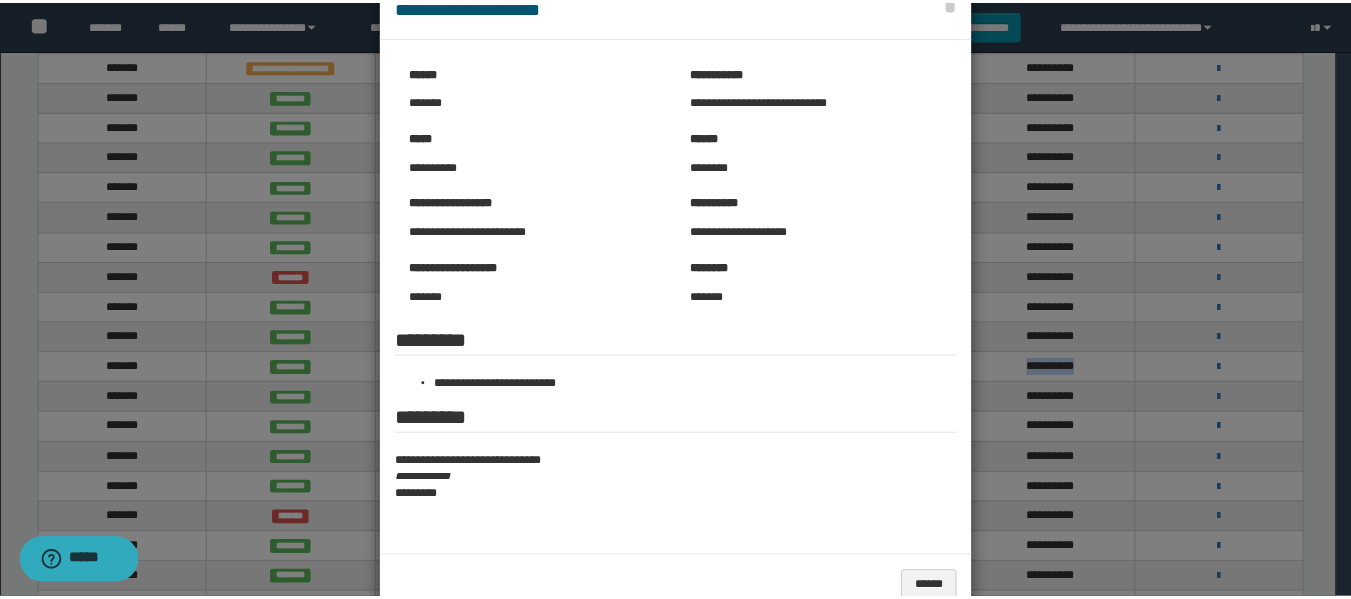 scroll, scrollTop: 100, scrollLeft: 0, axis: vertical 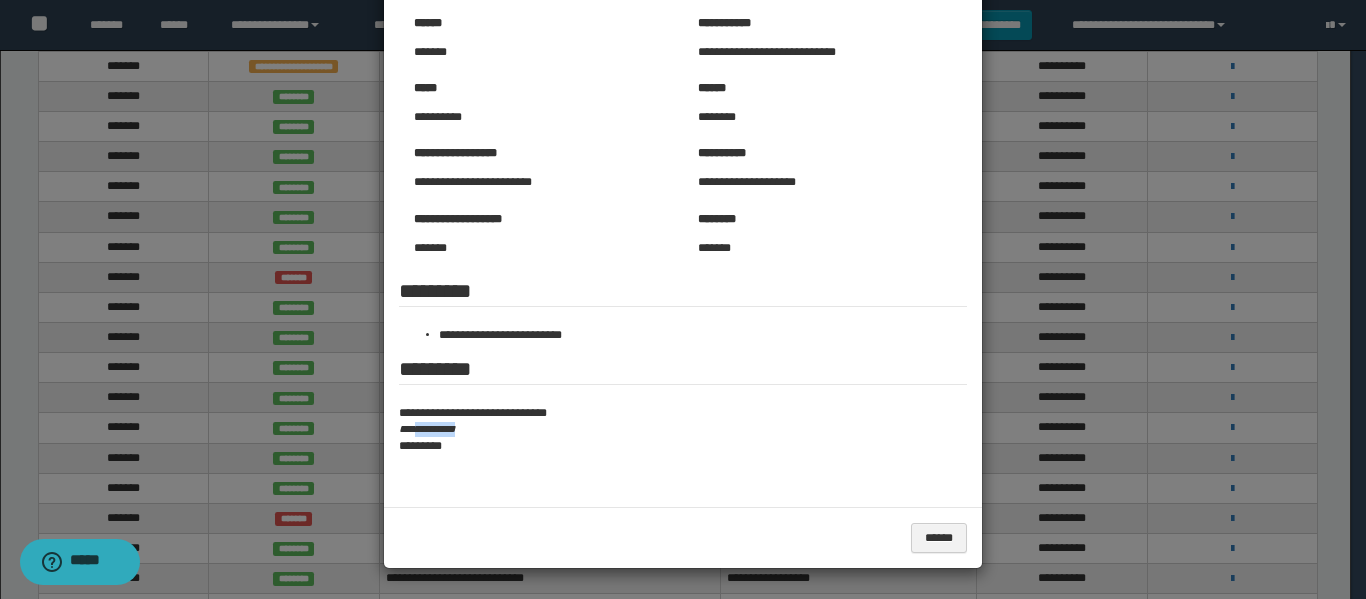 drag, startPoint x: 414, startPoint y: 427, endPoint x: 487, endPoint y: 436, distance: 73.552704 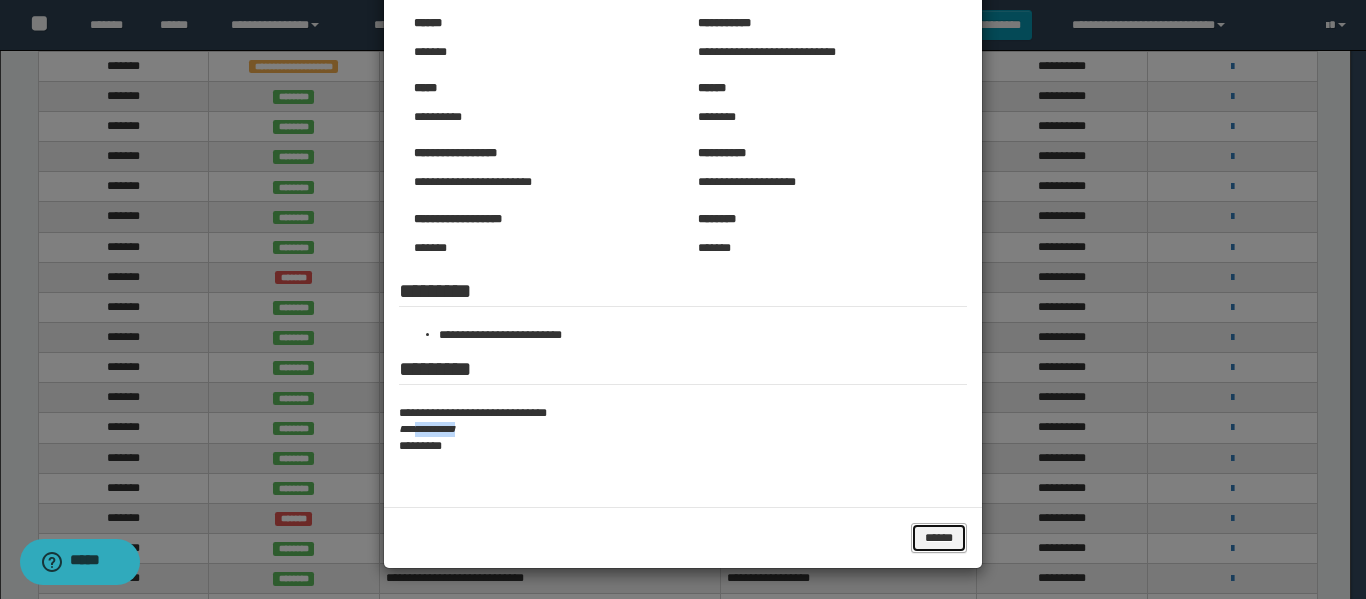 drag, startPoint x: 923, startPoint y: 537, endPoint x: 898, endPoint y: 567, distance: 39.051247 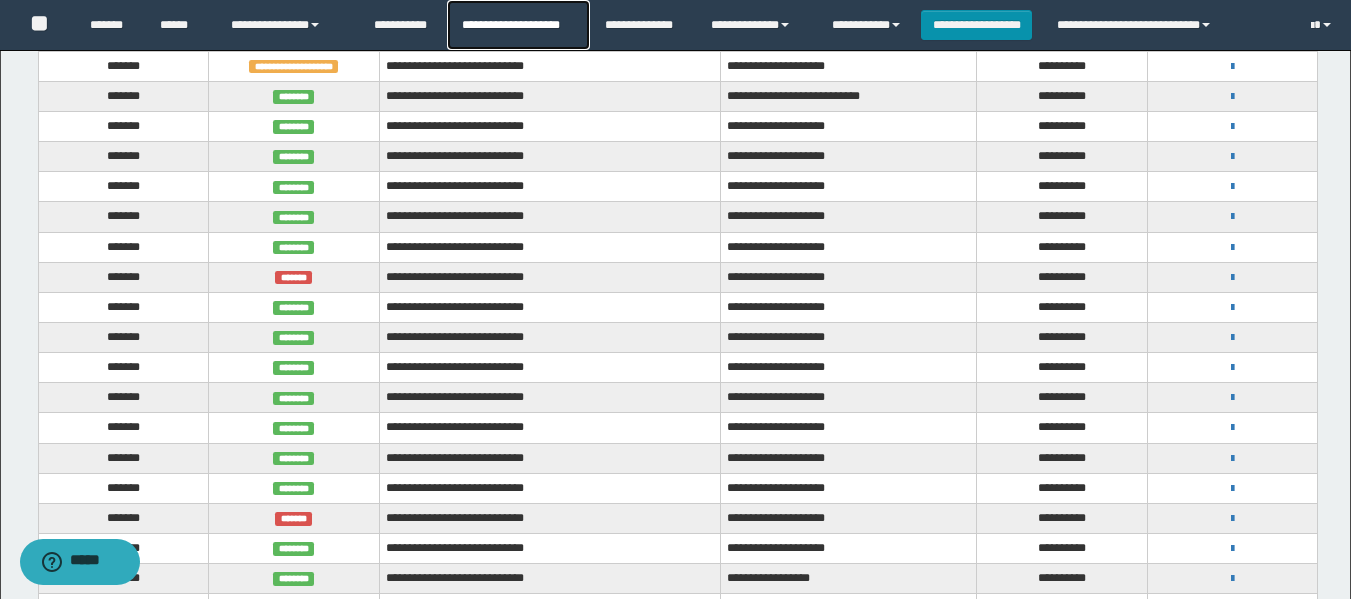 click on "**********" at bounding box center [518, 25] 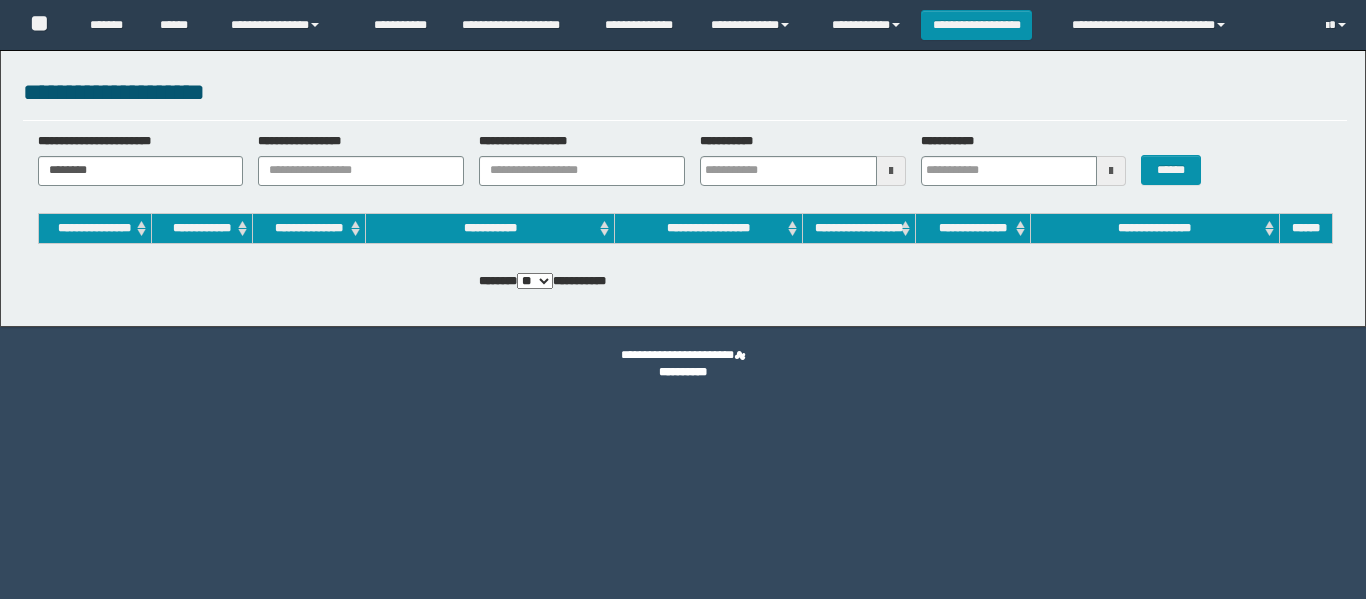 scroll, scrollTop: 0, scrollLeft: 0, axis: both 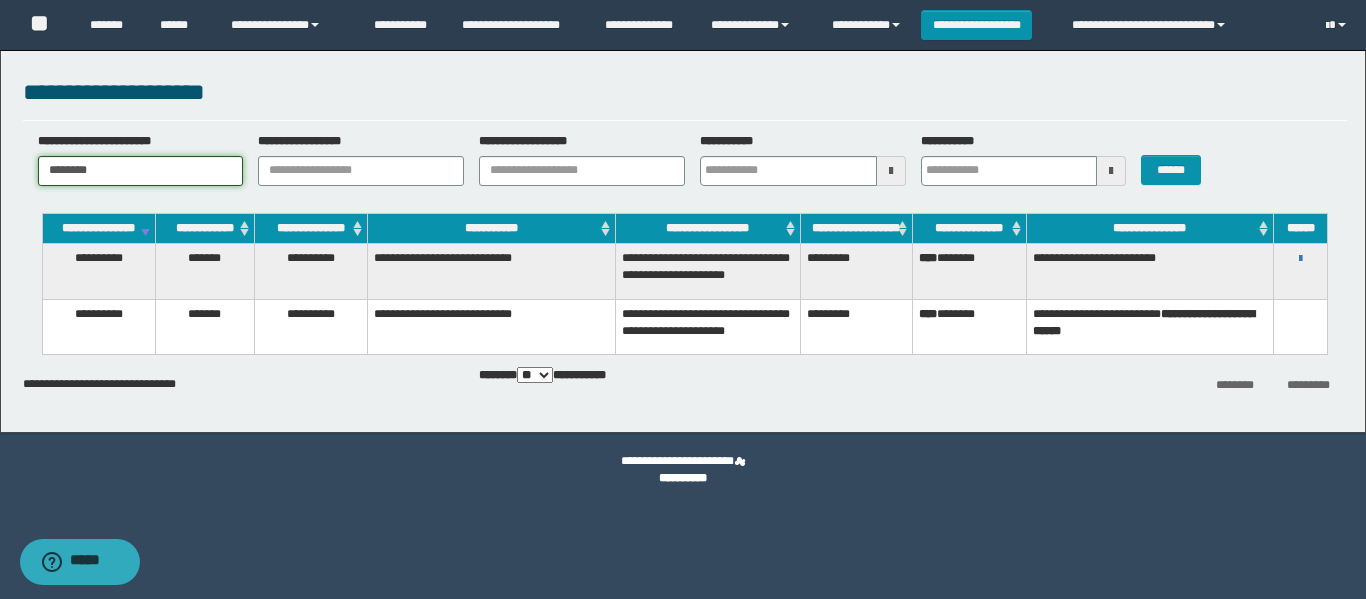 drag, startPoint x: 199, startPoint y: 167, endPoint x: -156, endPoint y: 162, distance: 355.03522 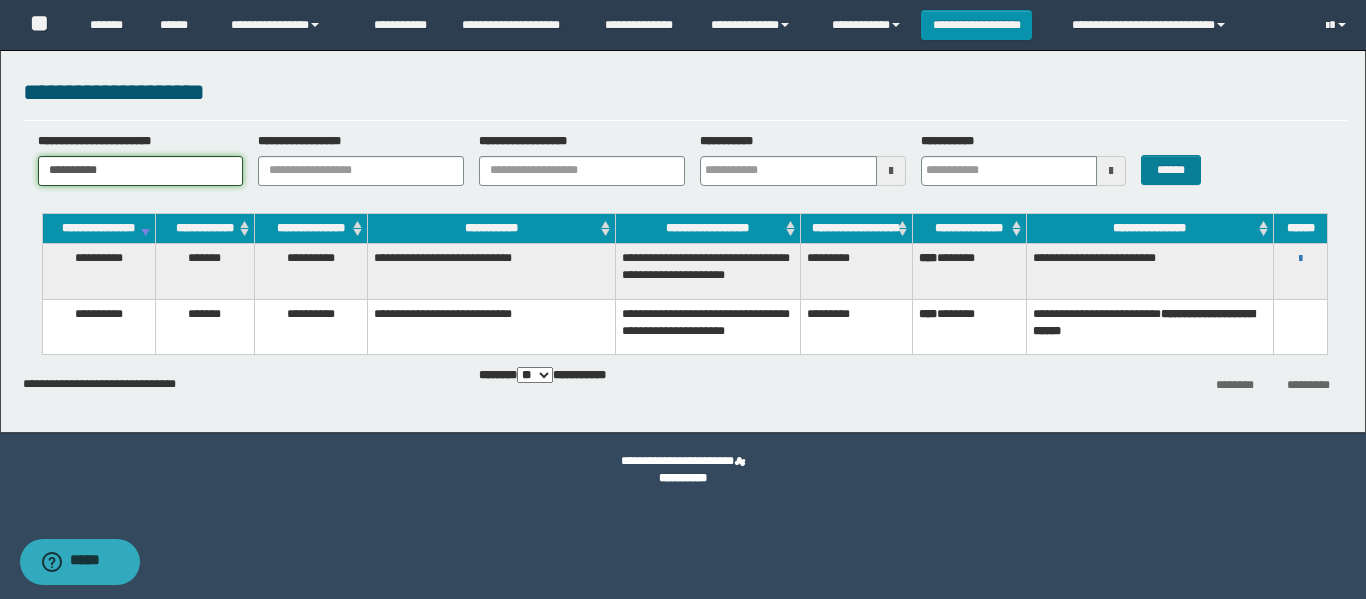 type on "**********" 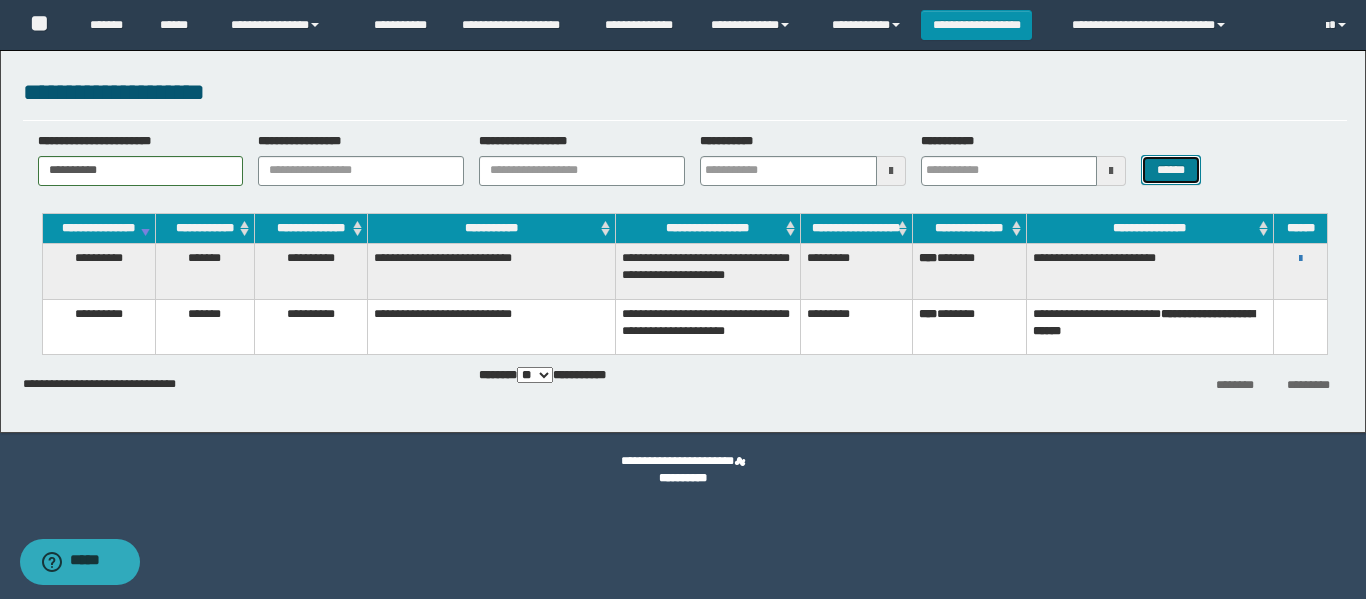 click on "******" at bounding box center (1170, 170) 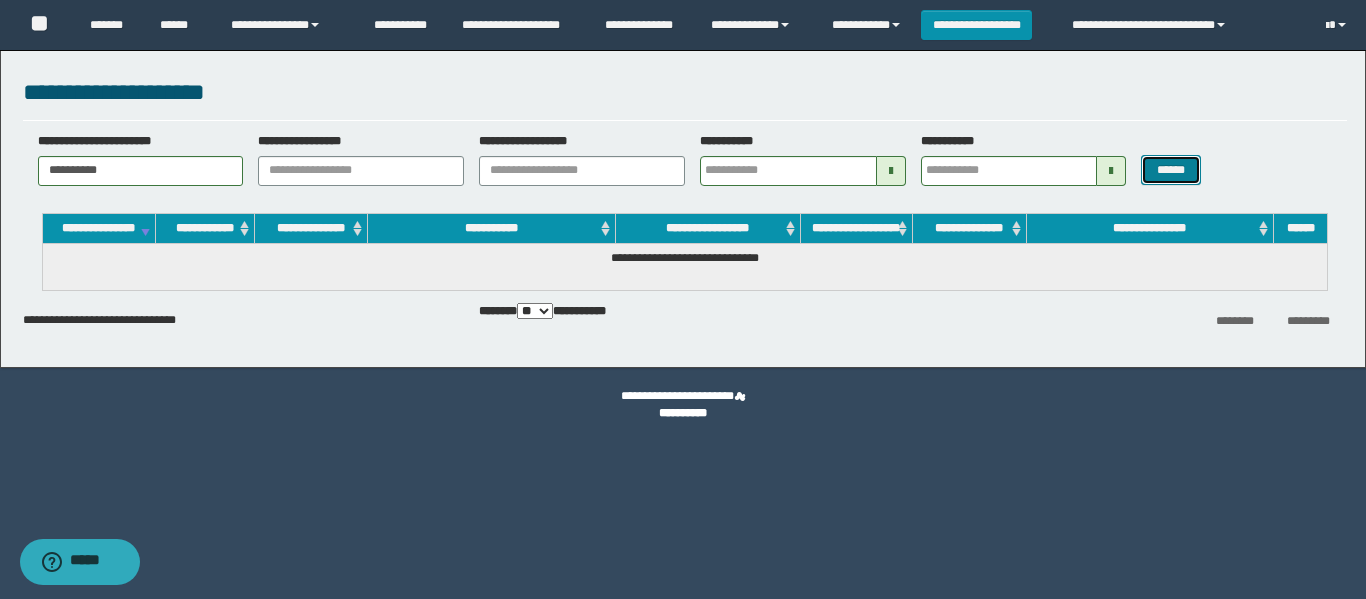 drag, startPoint x: 1170, startPoint y: 167, endPoint x: 1161, endPoint y: 160, distance: 11.401754 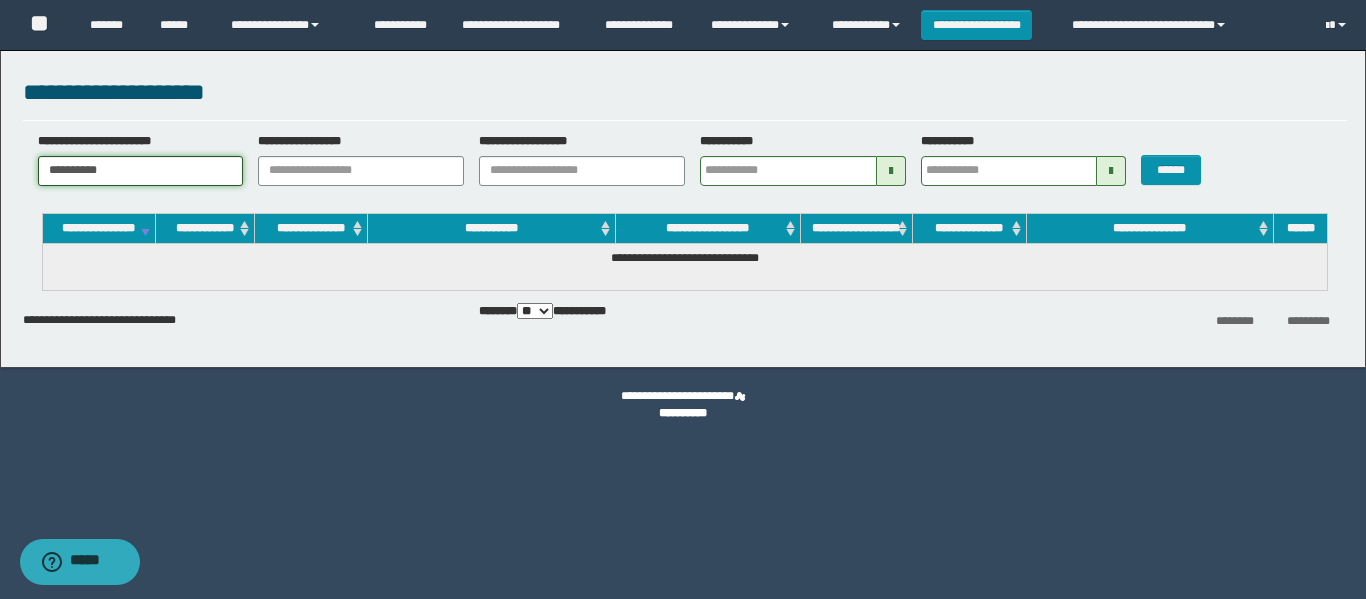 click on "**********" at bounding box center (141, 171) 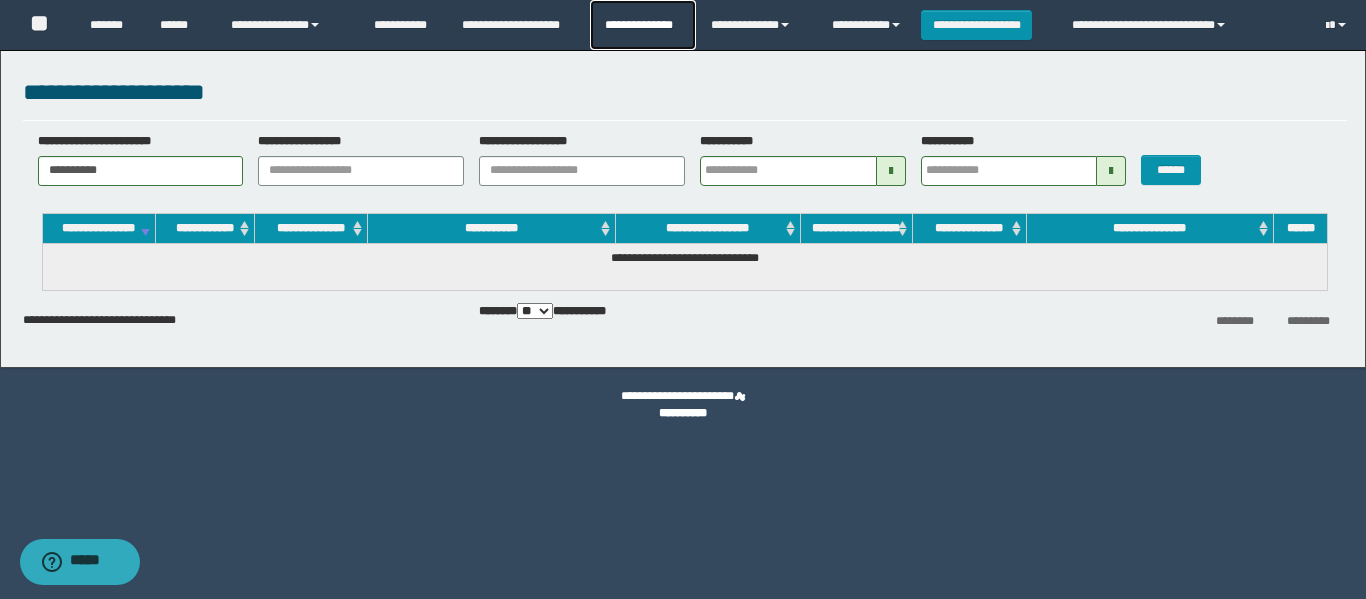 click on "**********" at bounding box center (642, 25) 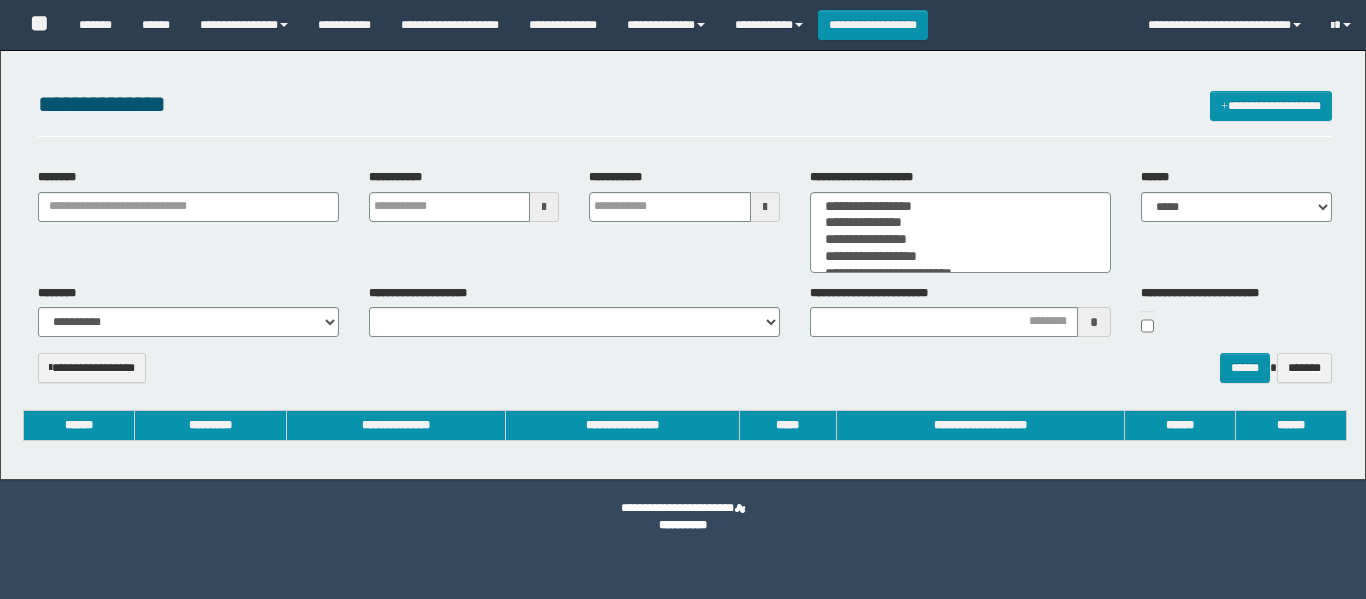 select 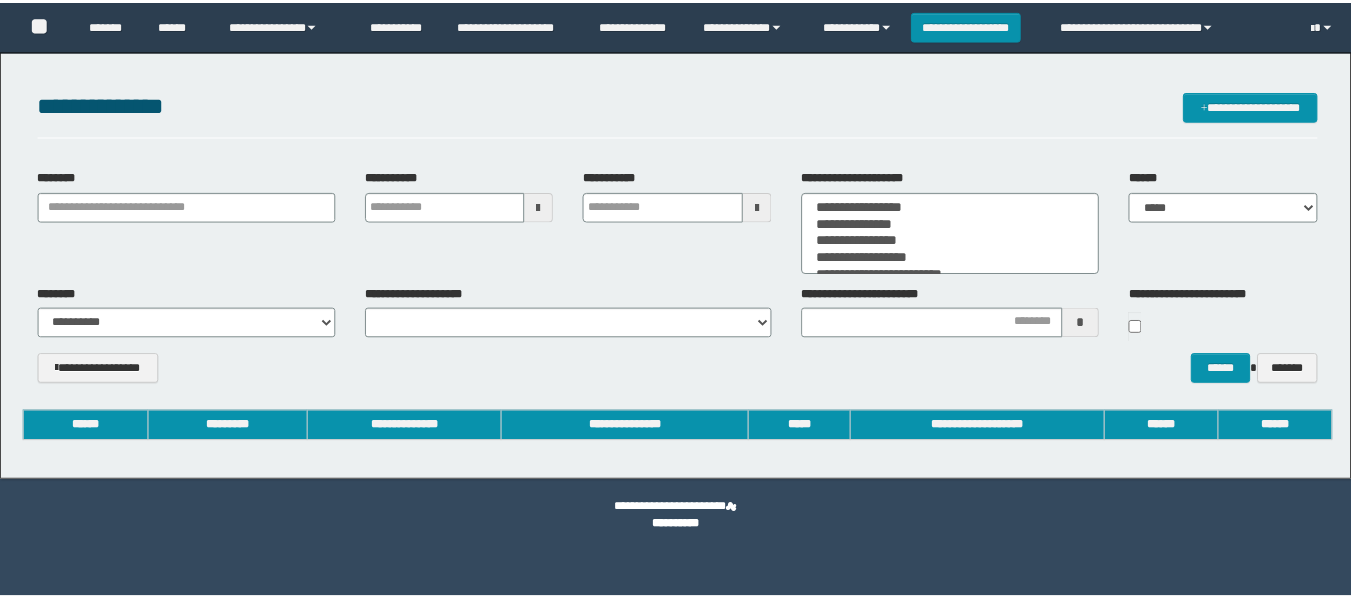 scroll, scrollTop: 0, scrollLeft: 0, axis: both 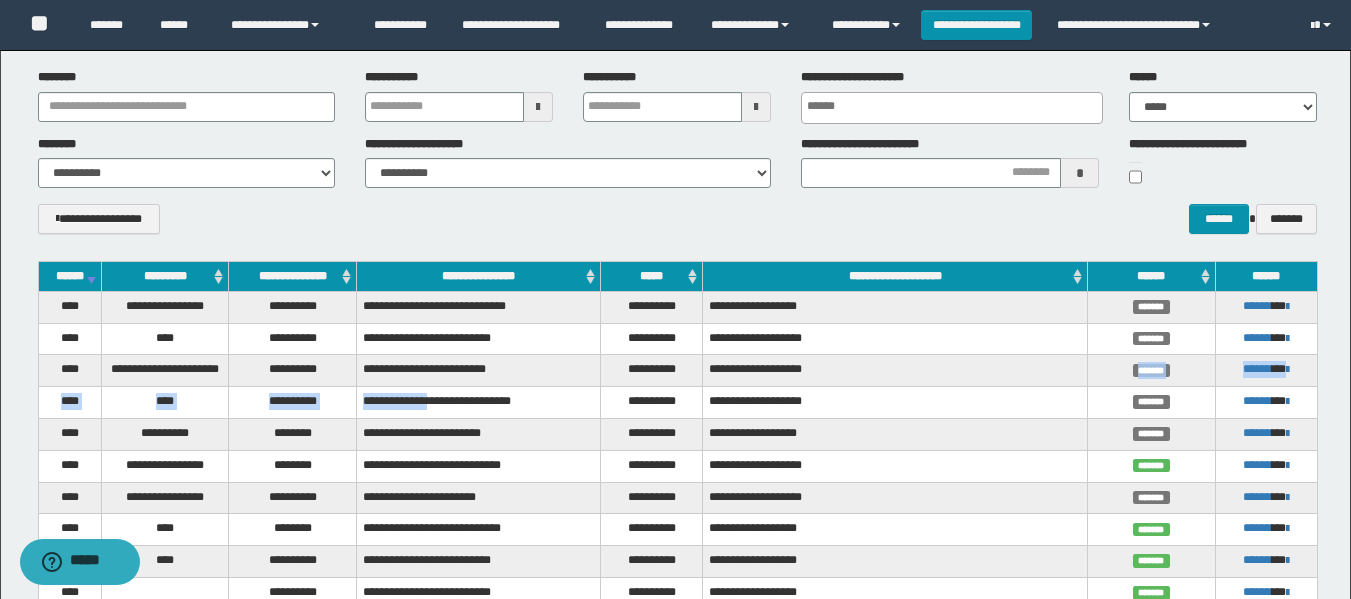 drag, startPoint x: 458, startPoint y: 418, endPoint x: 944, endPoint y: 393, distance: 486.64258 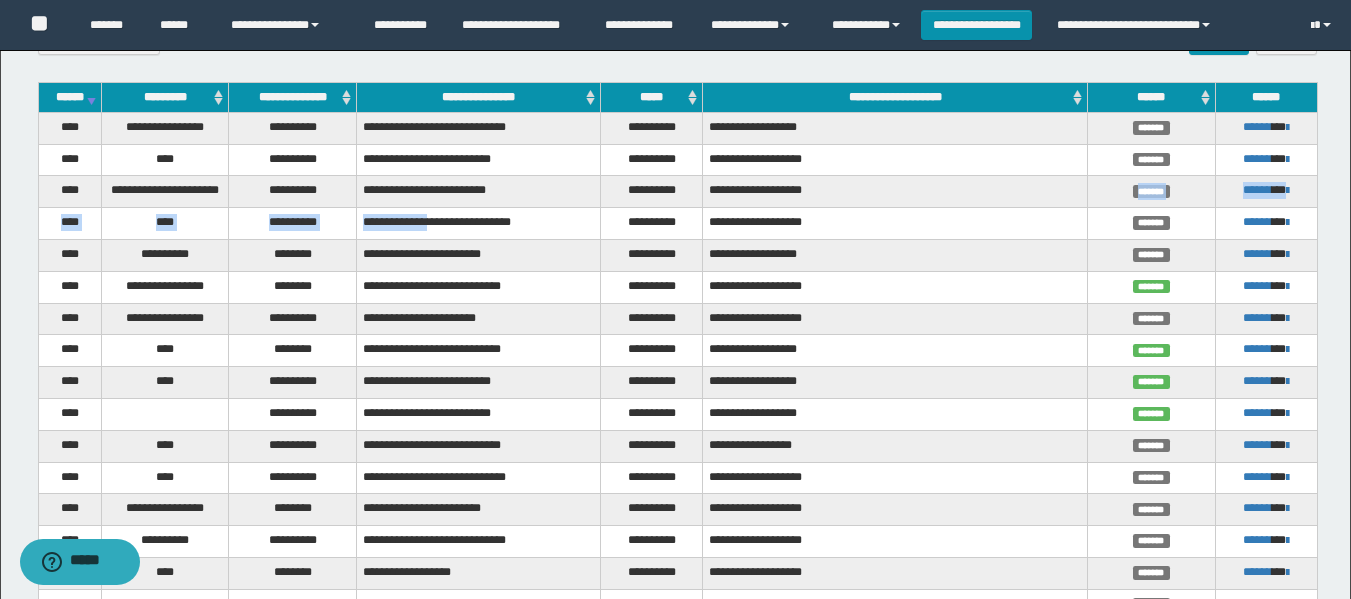 scroll, scrollTop: 300, scrollLeft: 0, axis: vertical 